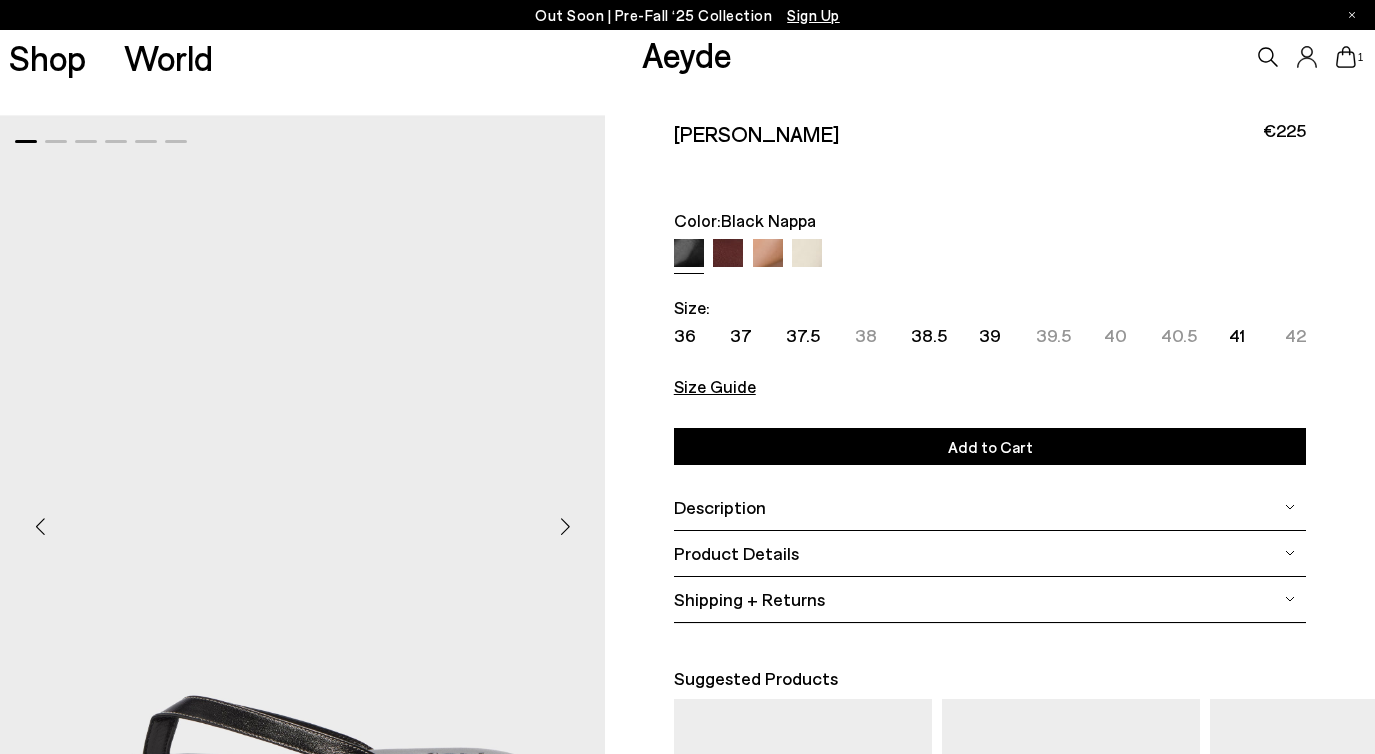 scroll, scrollTop: 0, scrollLeft: 0, axis: both 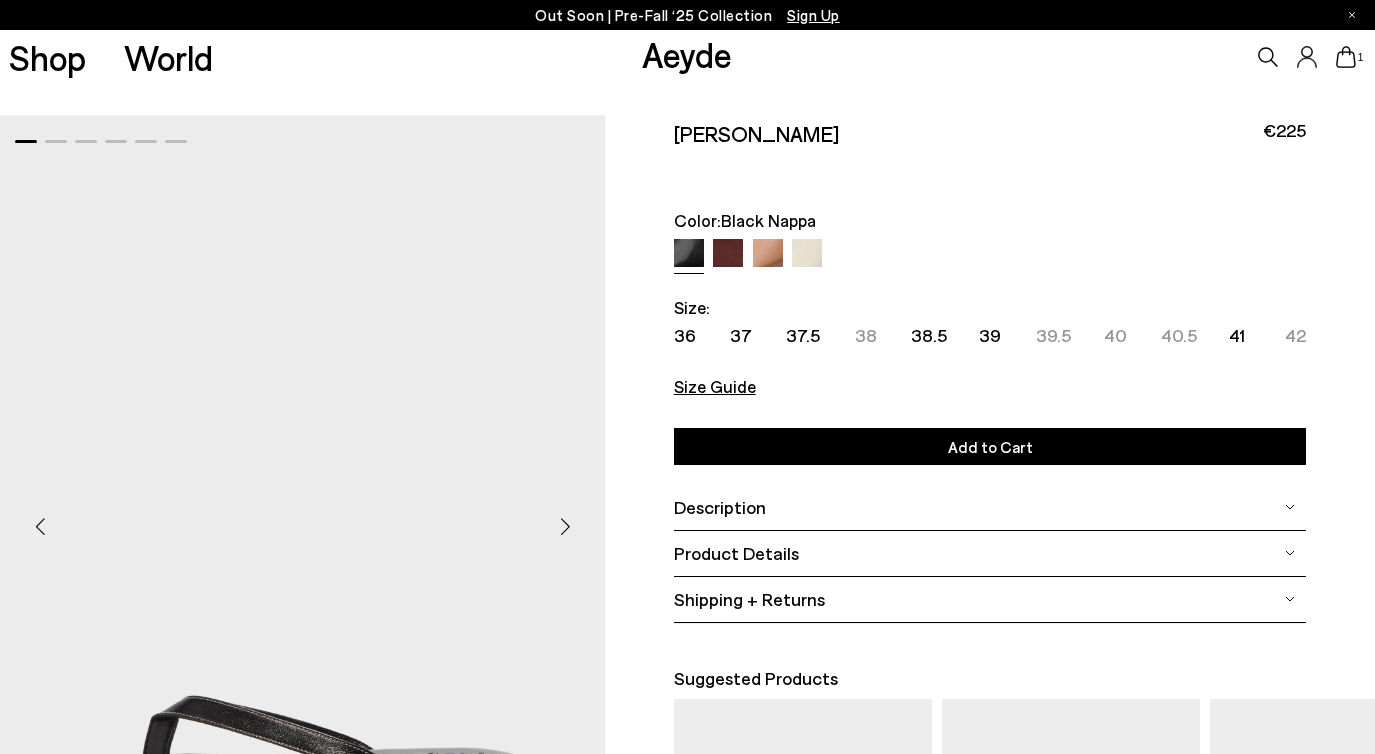 click at bounding box center [728, 254] 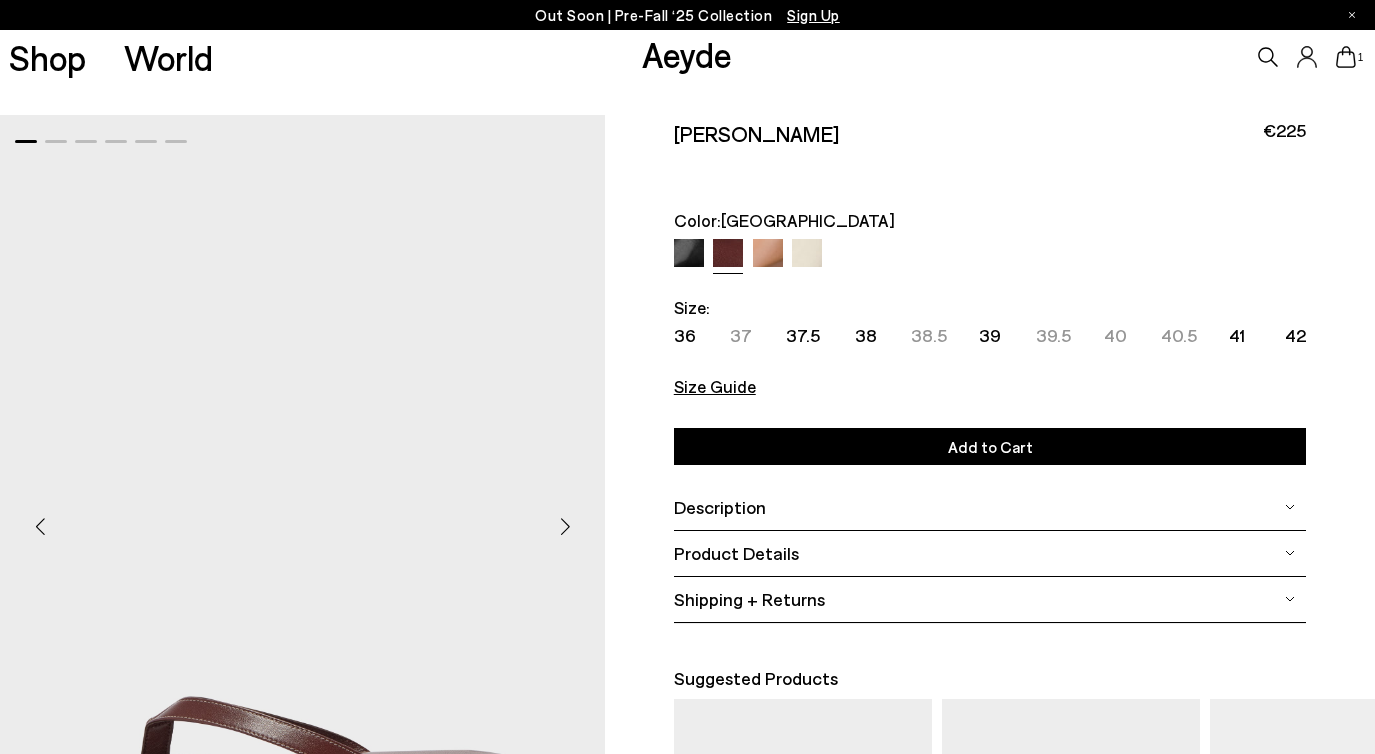 scroll, scrollTop: 0, scrollLeft: 0, axis: both 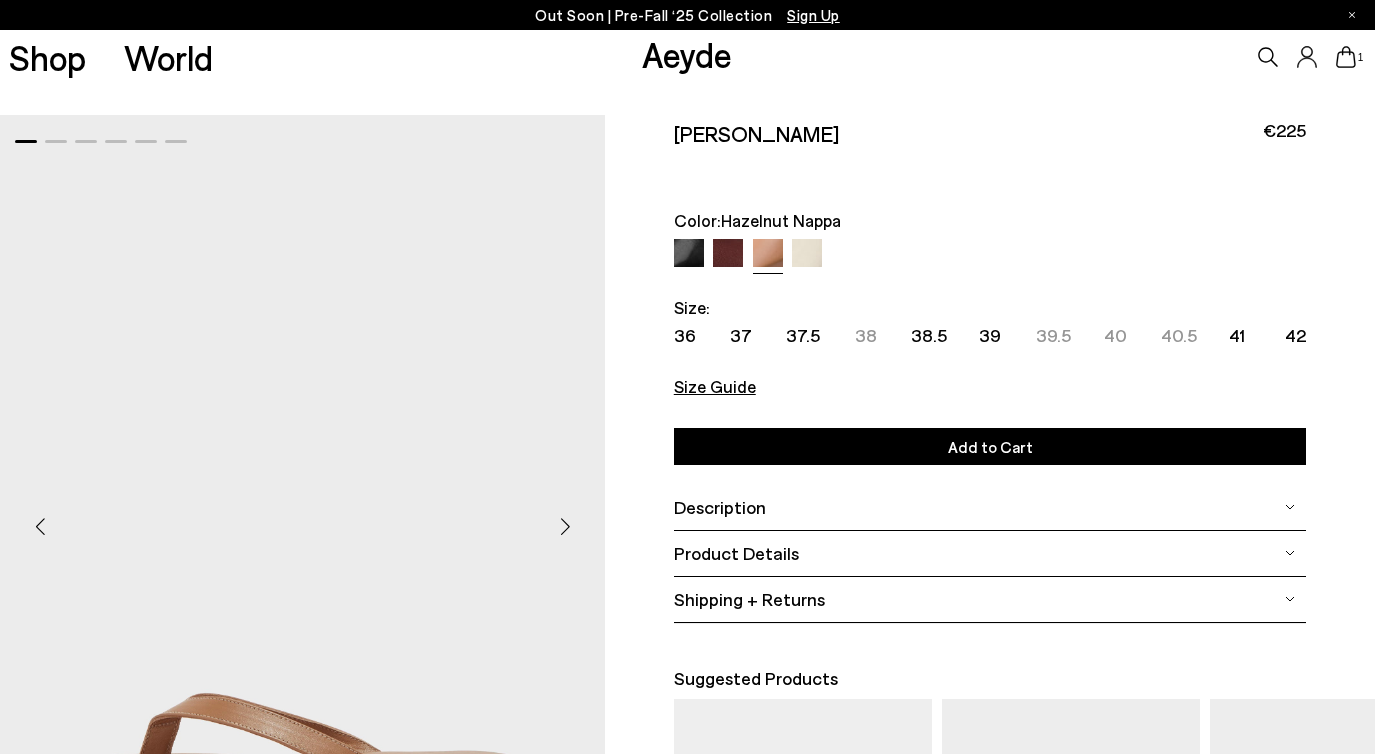 click at bounding box center (807, 254) 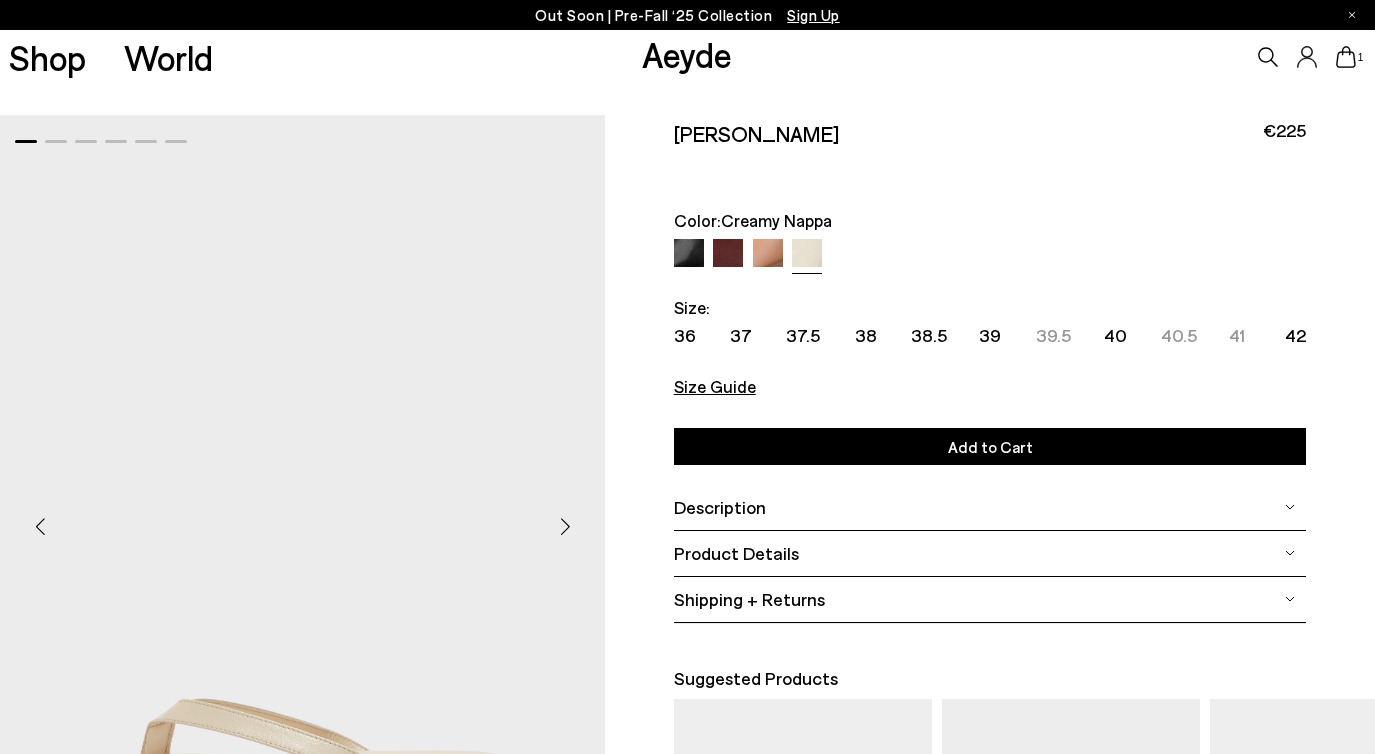 scroll, scrollTop: 283, scrollLeft: 0, axis: vertical 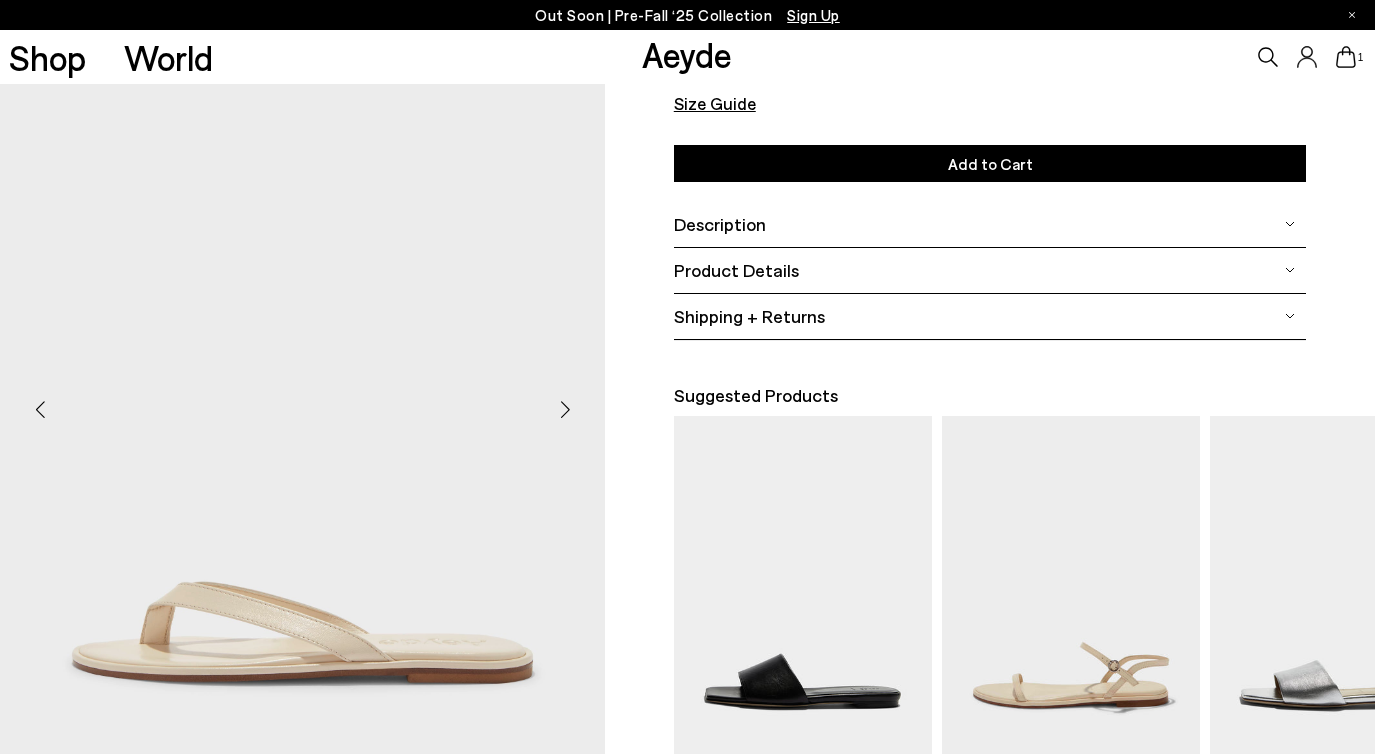 click at bounding box center [565, 410] 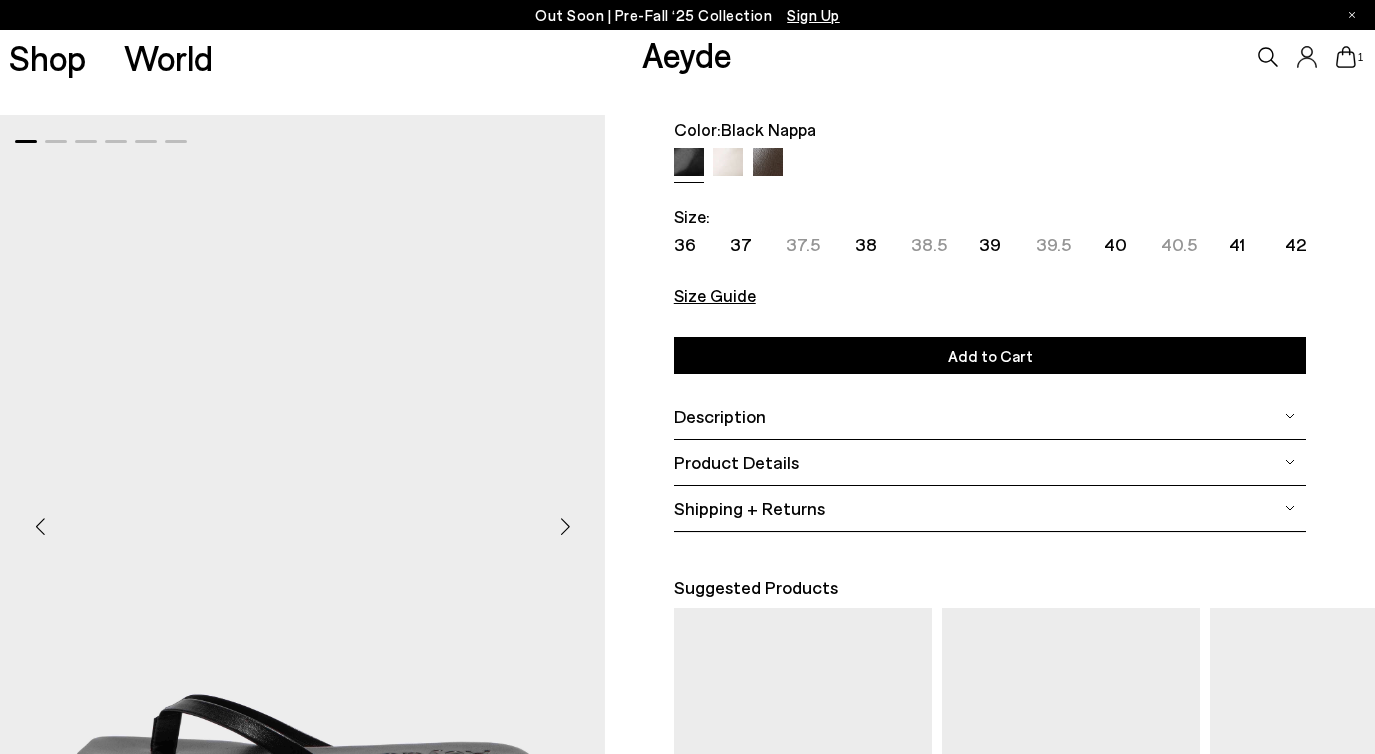 scroll, scrollTop: 0, scrollLeft: 0, axis: both 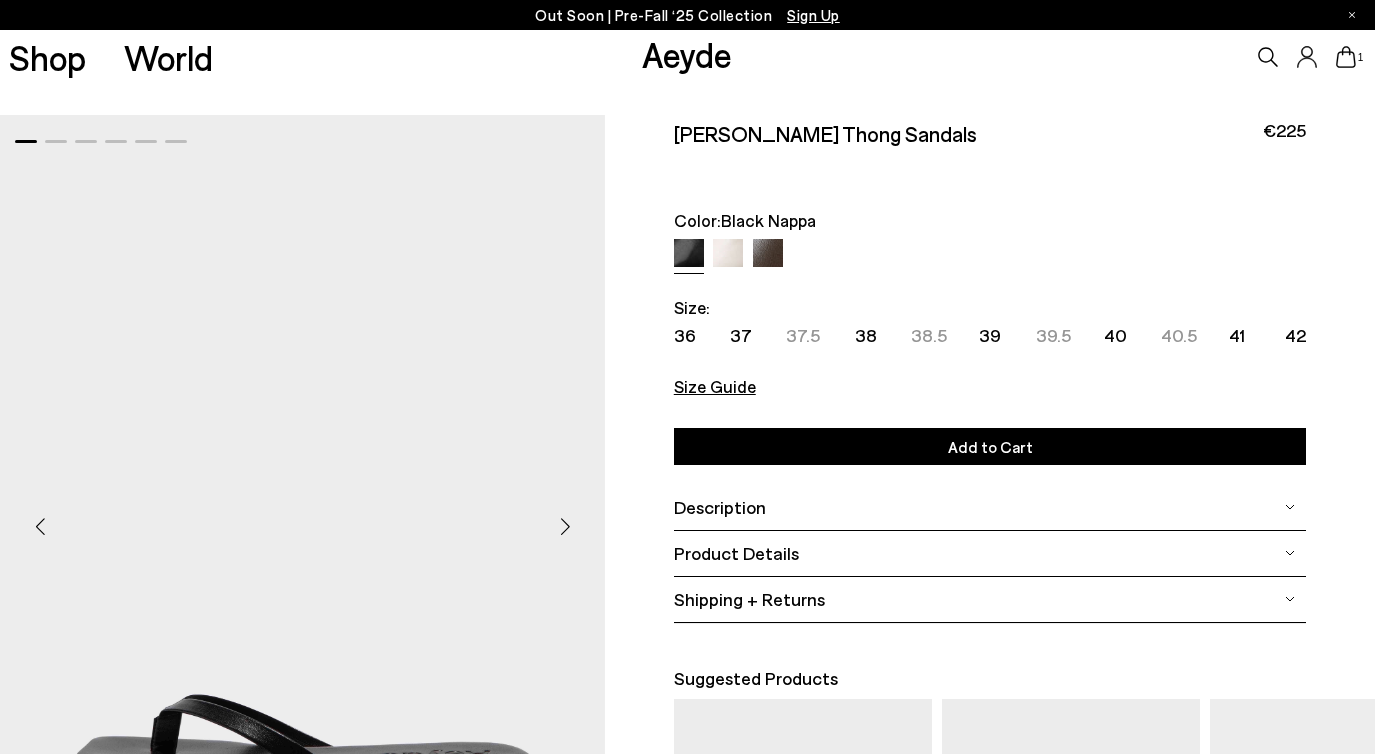 click at bounding box center (728, 254) 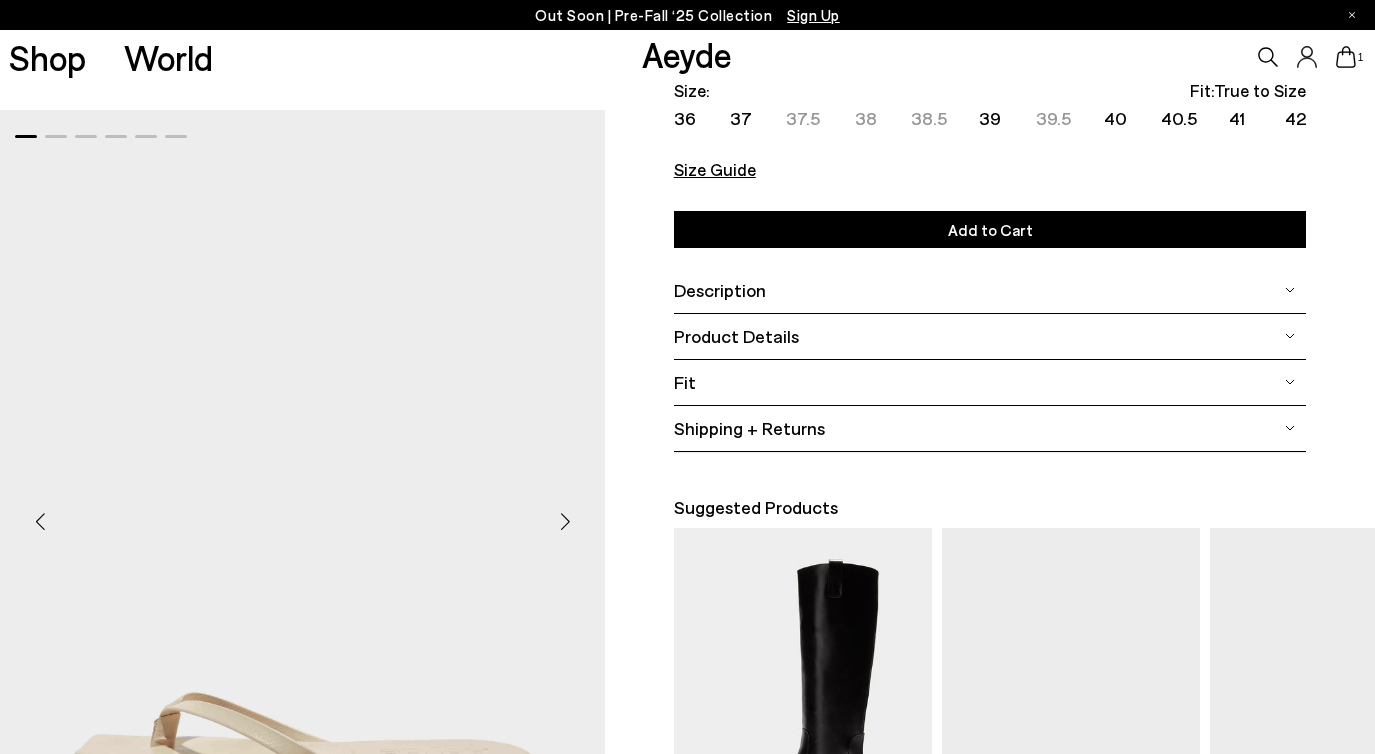 scroll, scrollTop: 214, scrollLeft: 0, axis: vertical 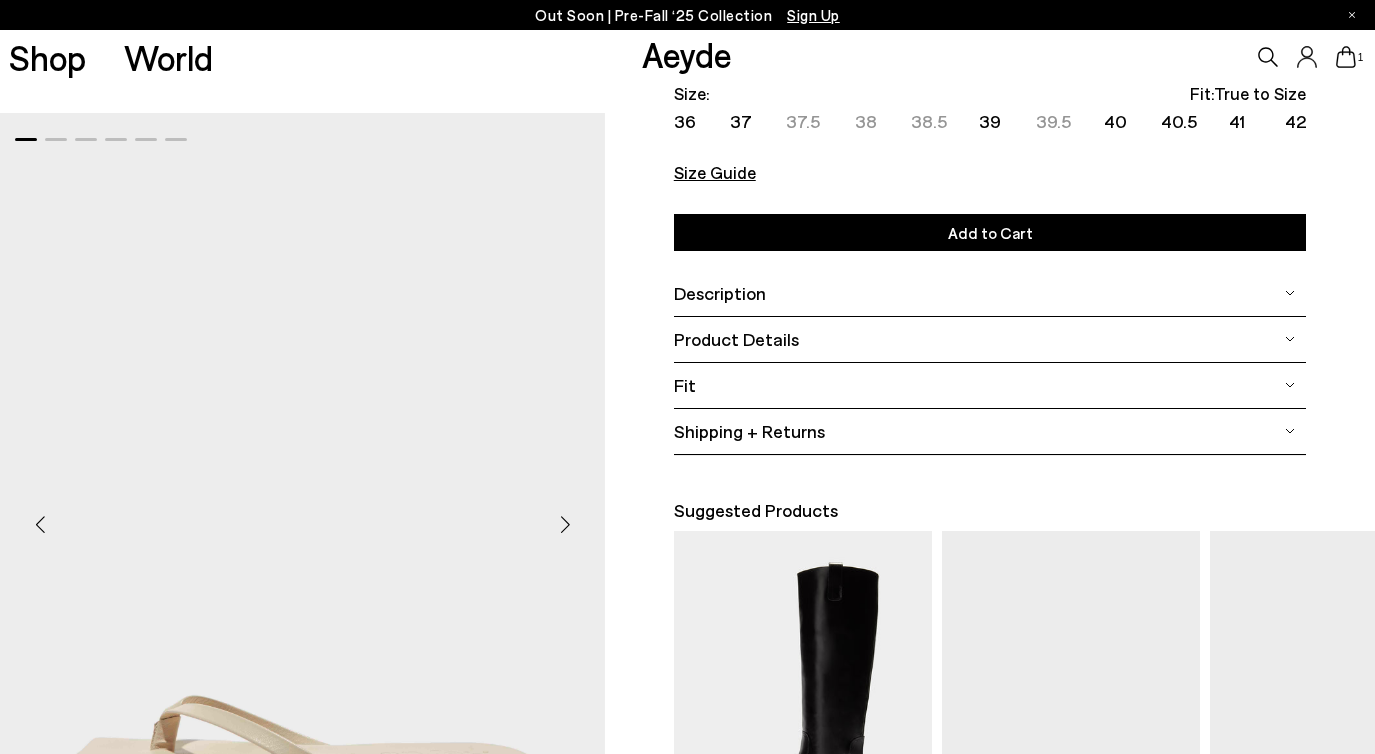click on "37.5" at bounding box center [803, 121] 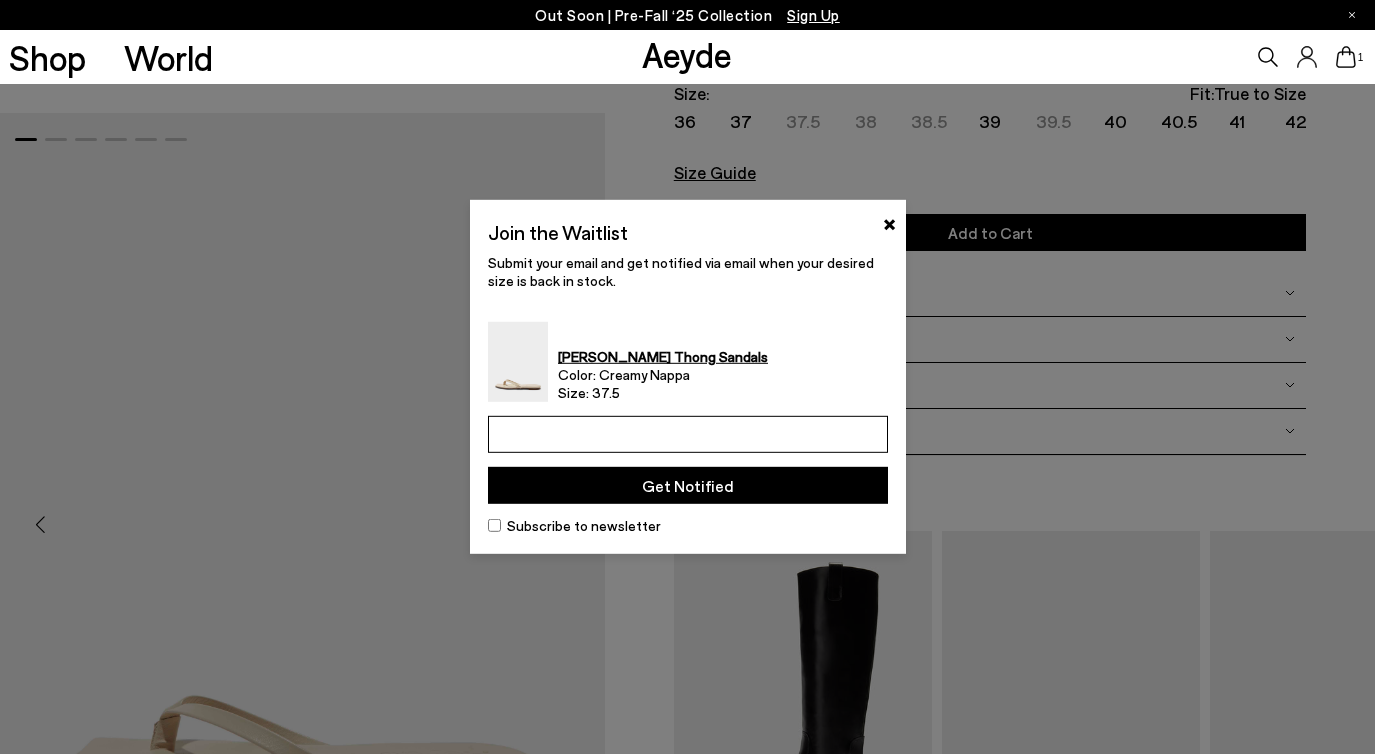 click at bounding box center (688, 434) 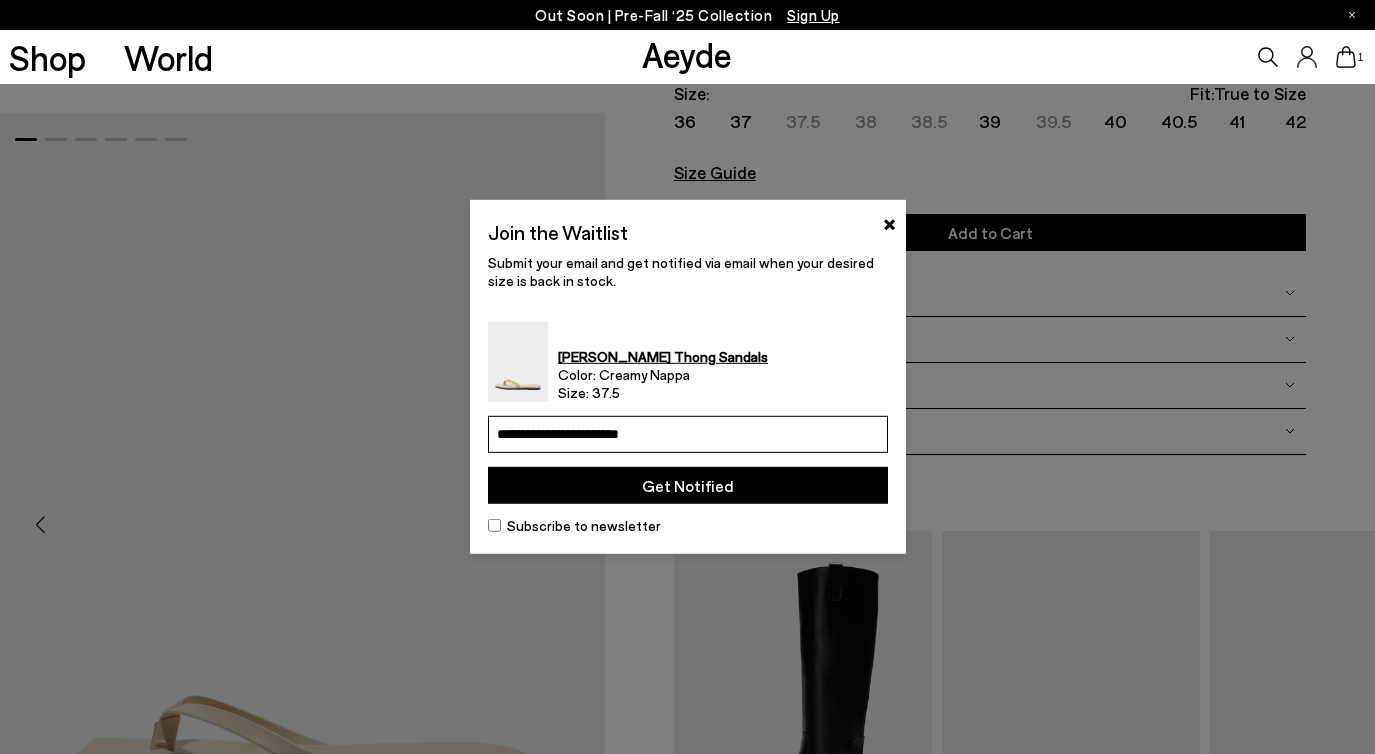 click on "Get Notified" at bounding box center [688, 485] 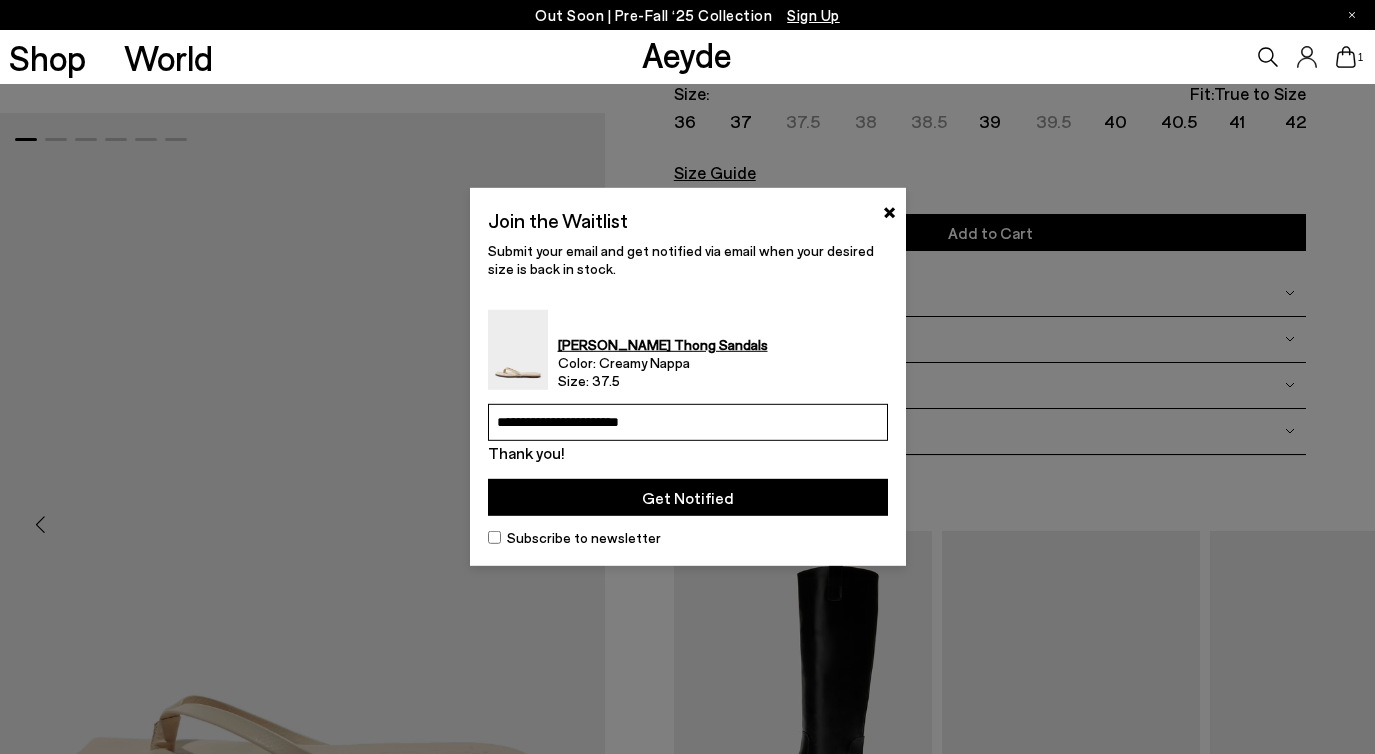 click on "Get Notified" at bounding box center [688, 497] 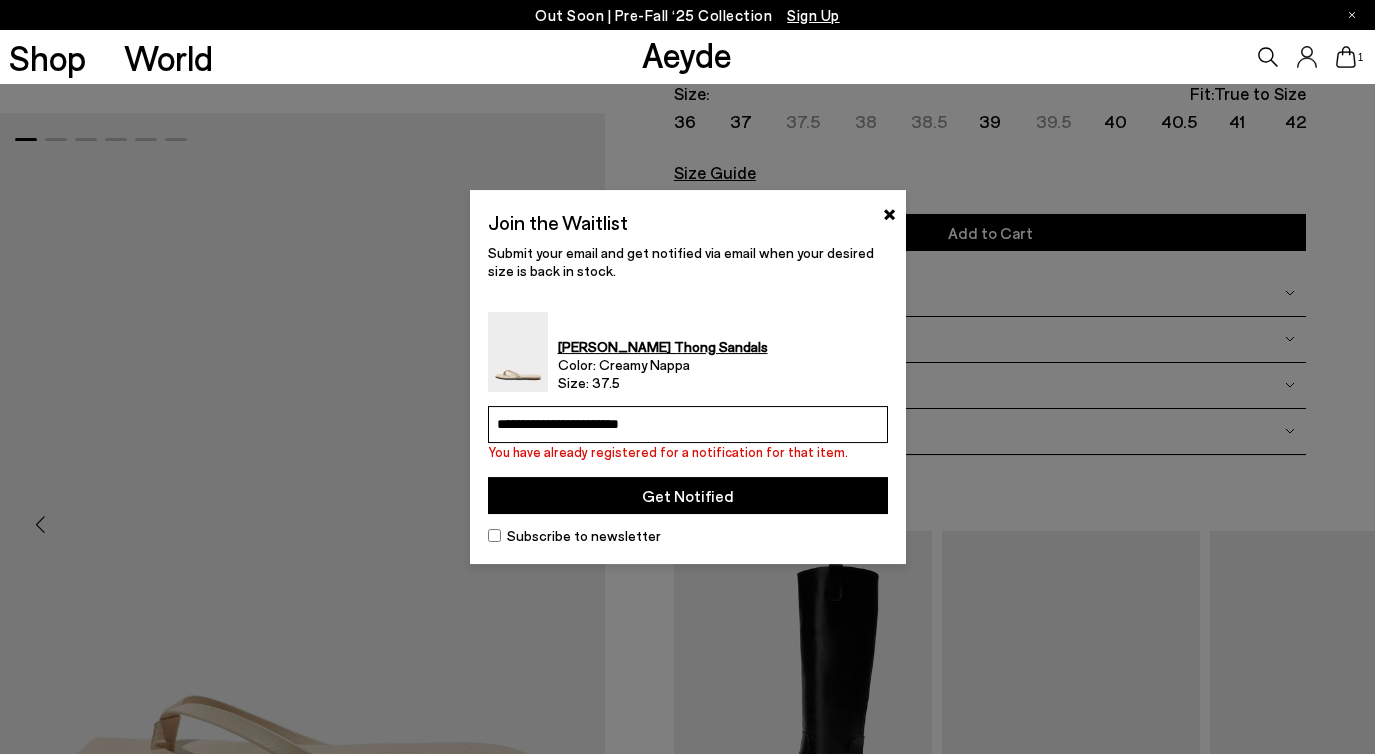 click at bounding box center [687, 377] 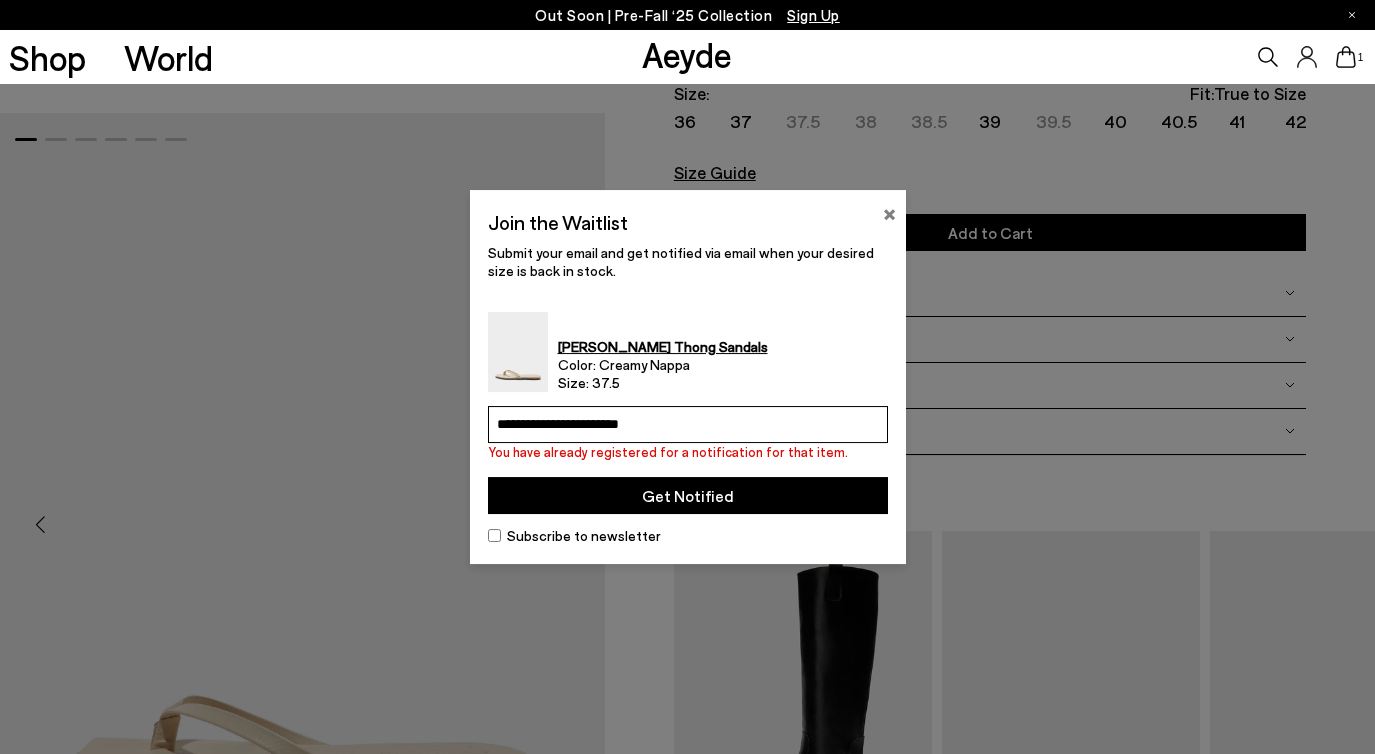 click on "×" at bounding box center (889, 212) 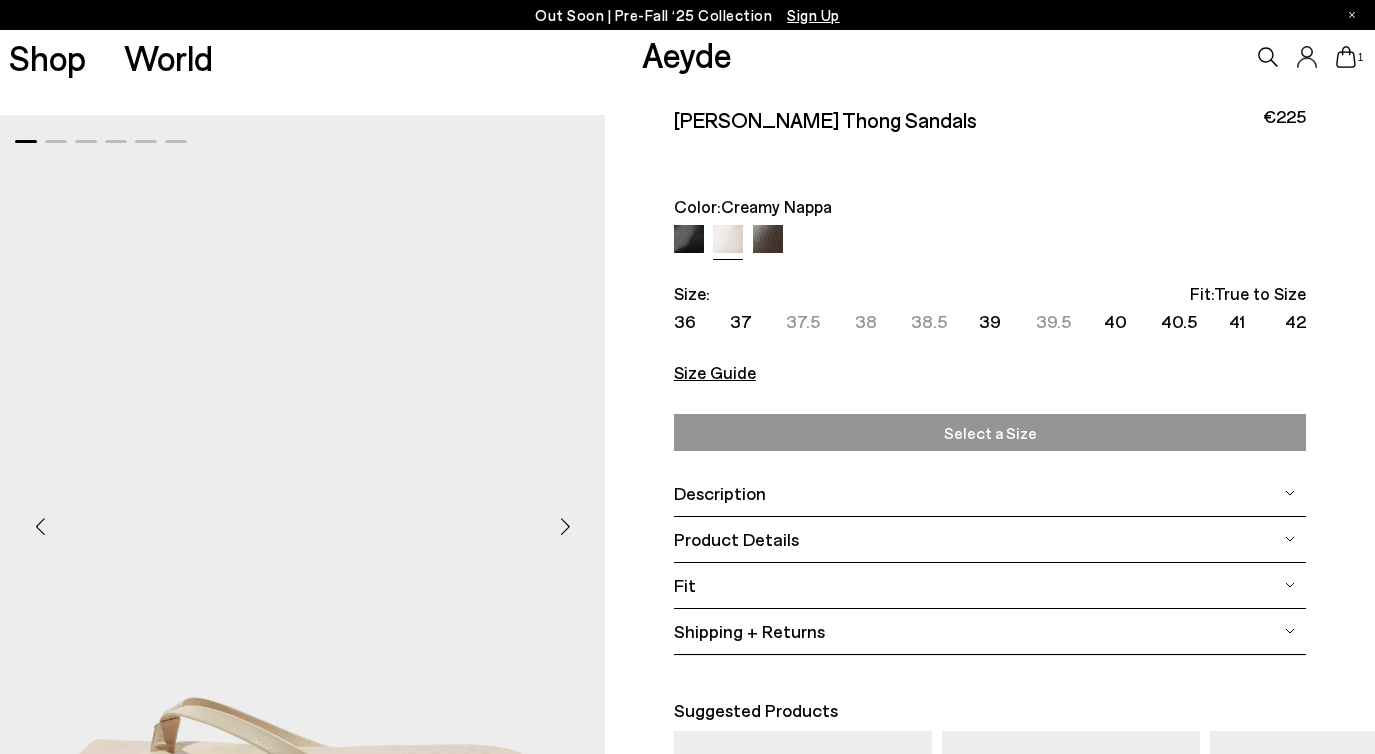scroll, scrollTop: 0, scrollLeft: 0, axis: both 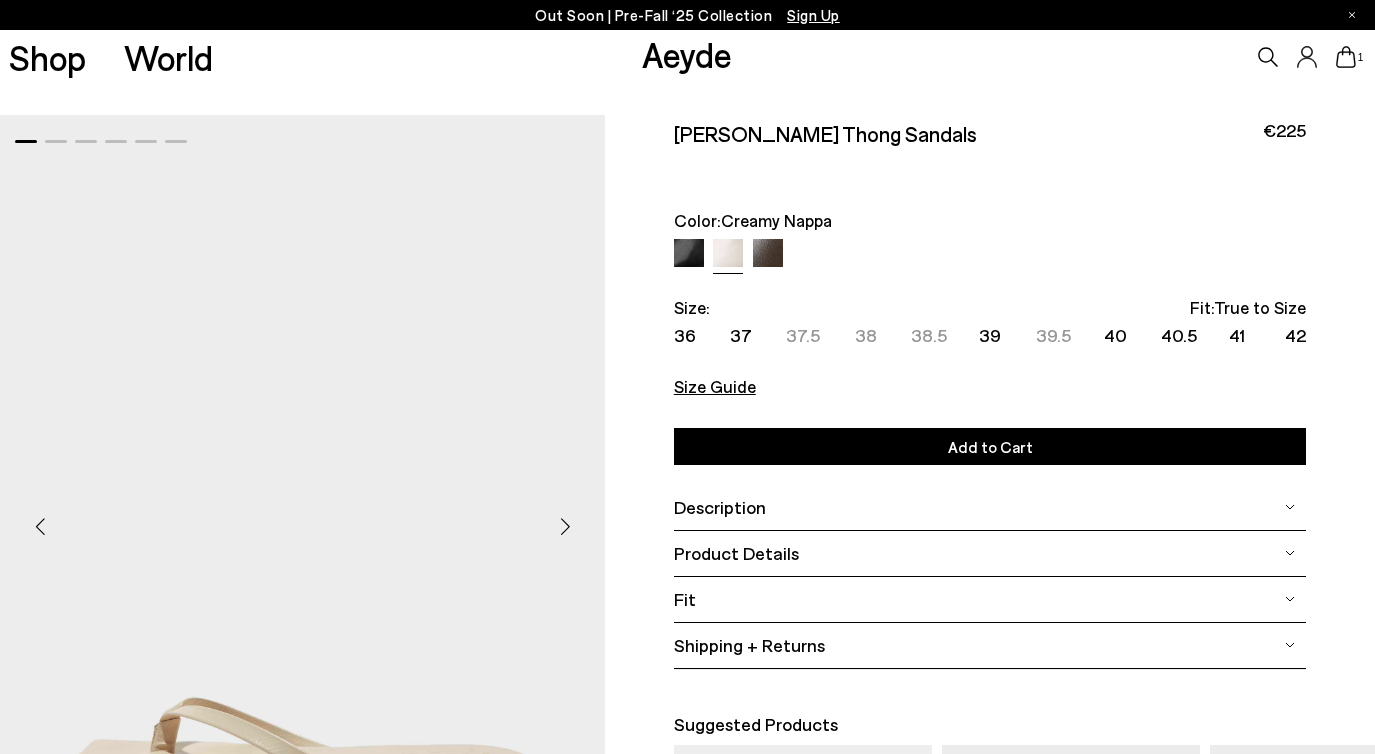 click at bounding box center [768, 254] 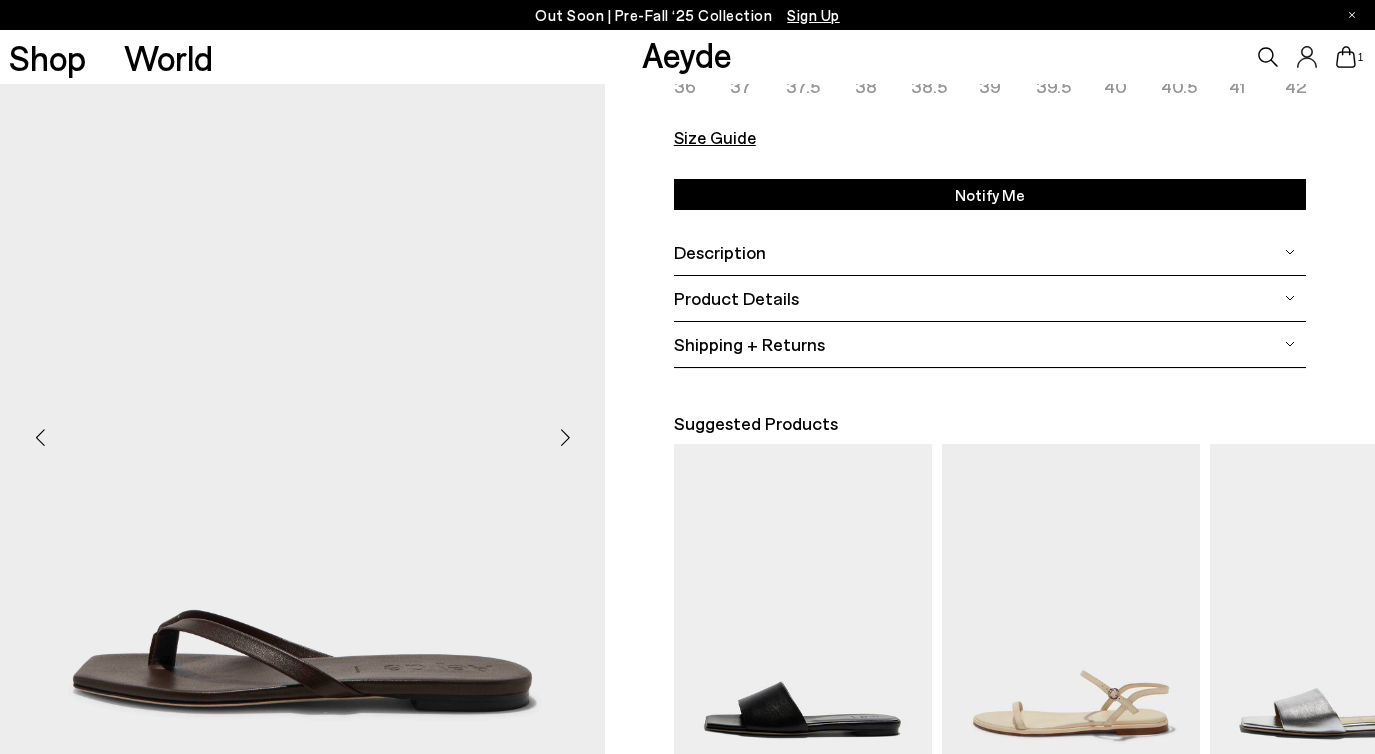 scroll, scrollTop: 248, scrollLeft: 0, axis: vertical 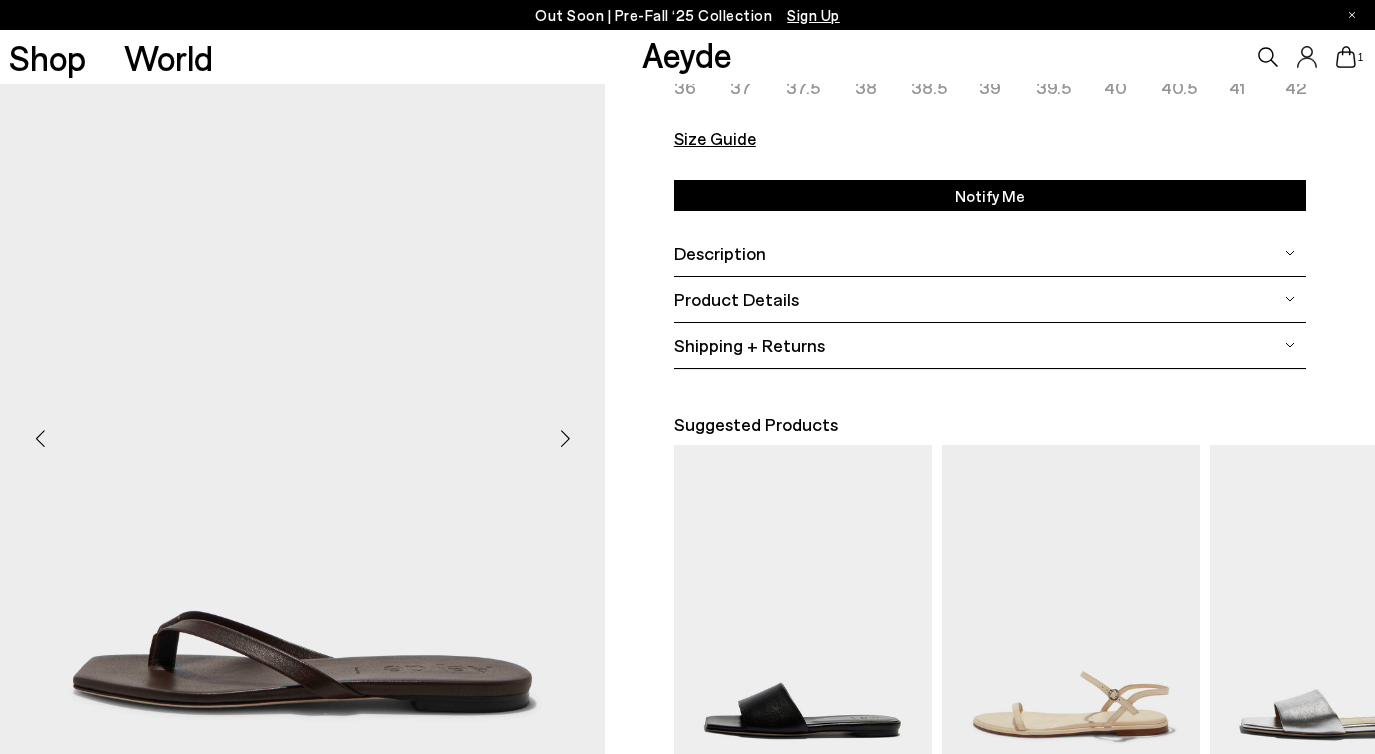 click at bounding box center (565, 439) 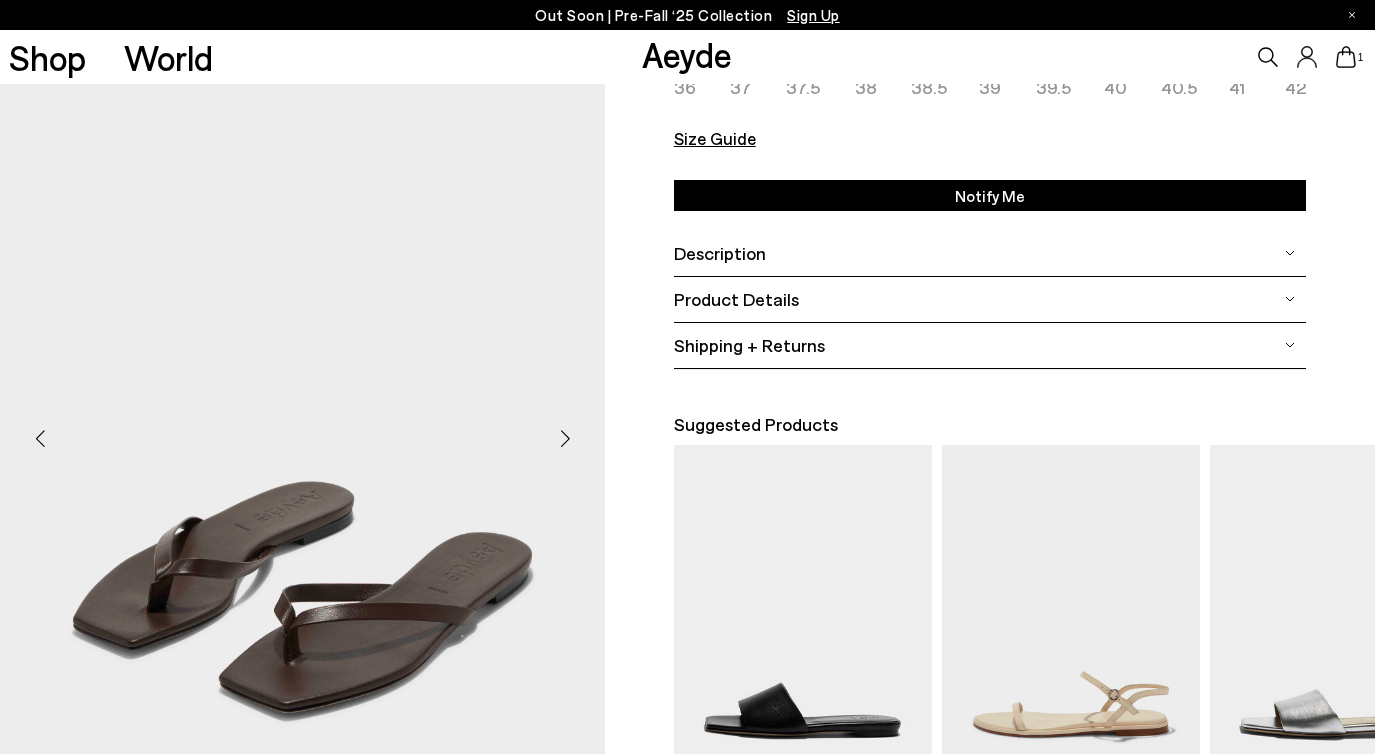 click at bounding box center (565, 439) 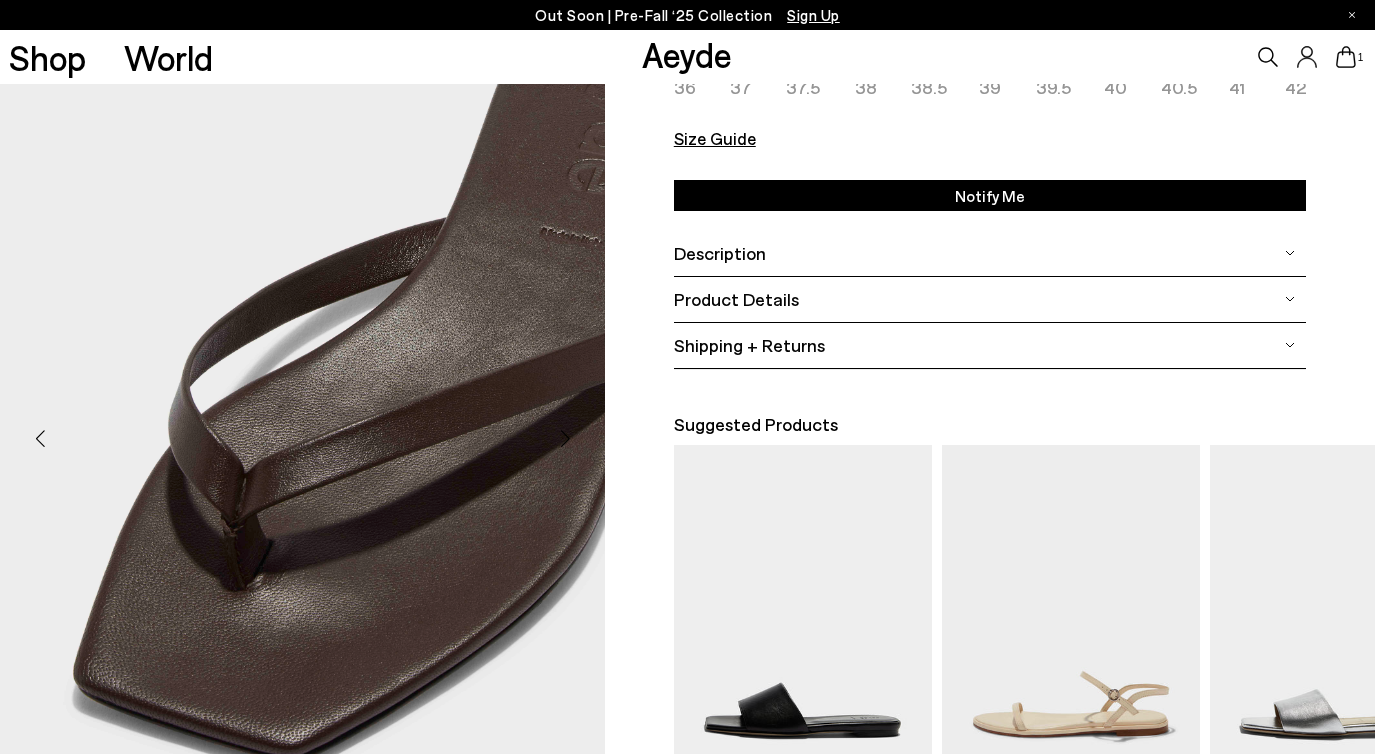 click at bounding box center (565, 439) 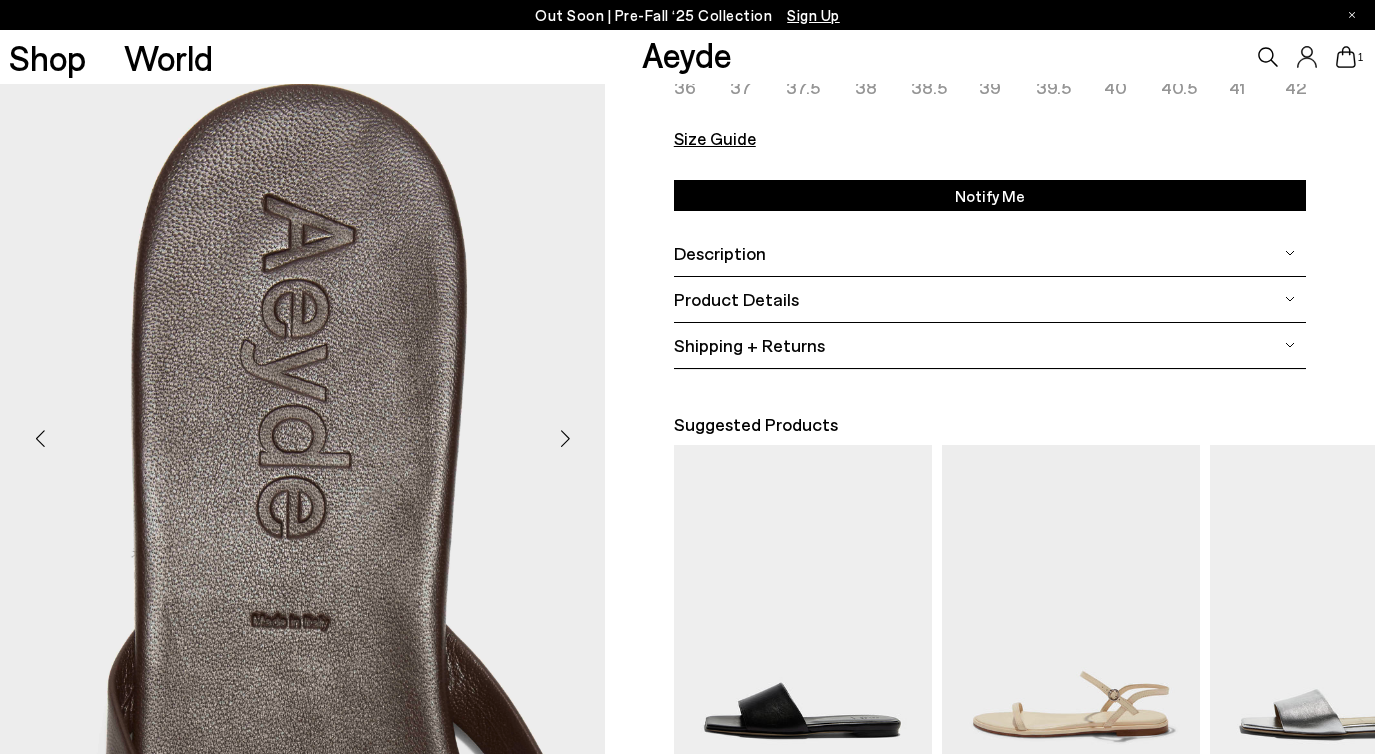 click at bounding box center (565, 439) 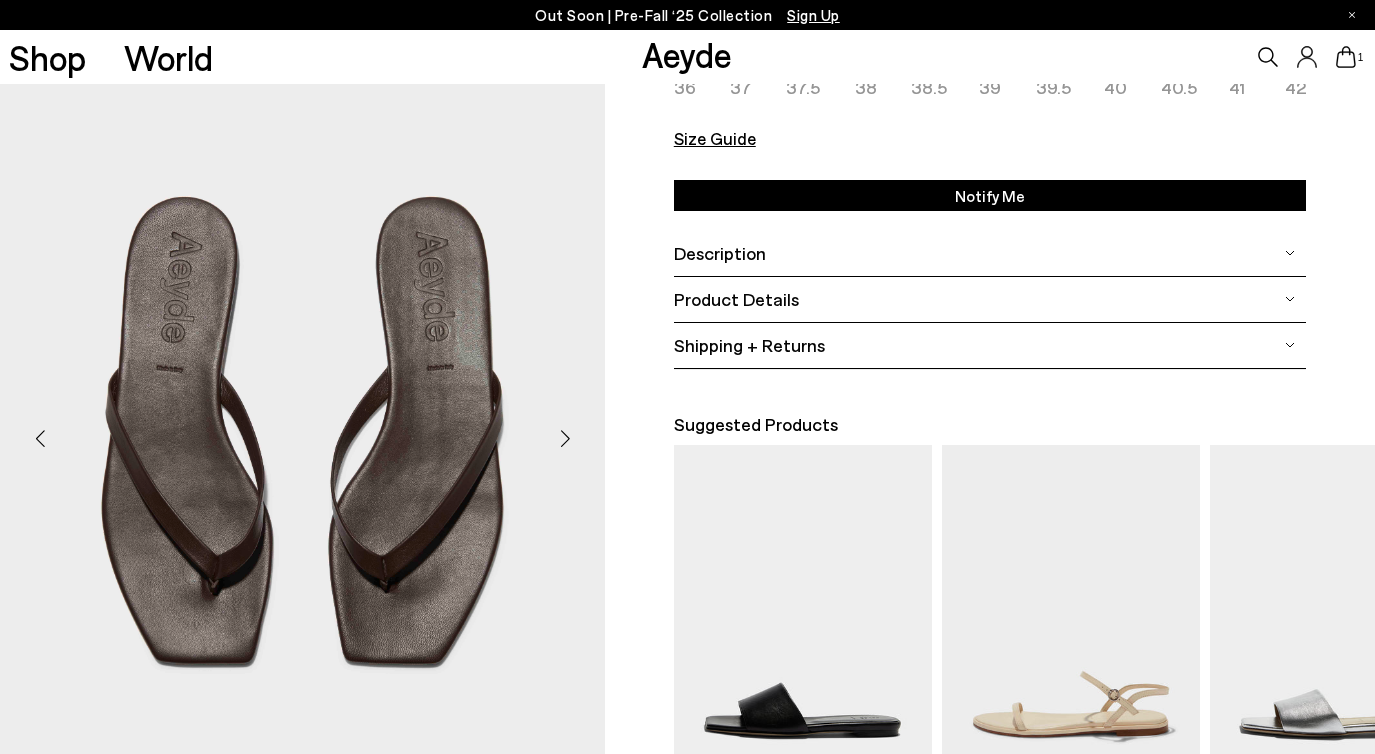 click at bounding box center (565, 439) 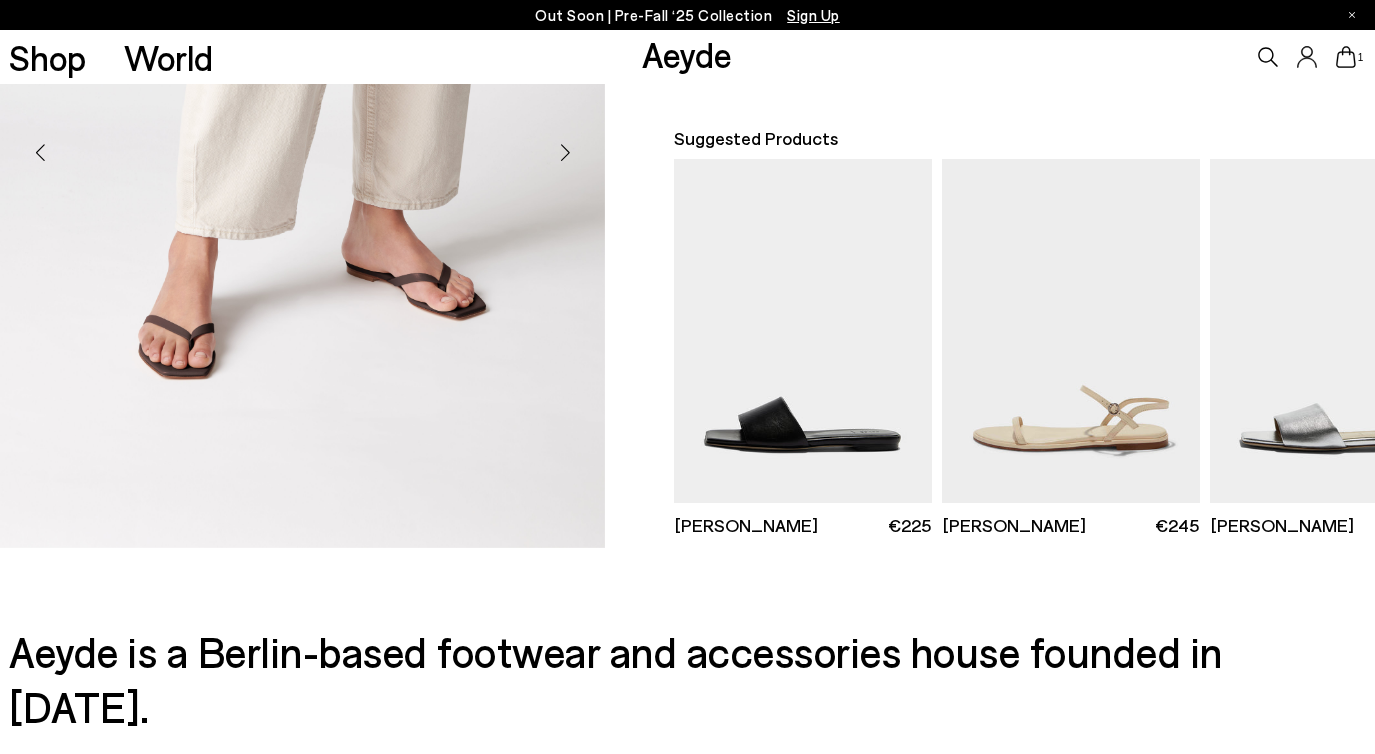 scroll, scrollTop: 0, scrollLeft: 0, axis: both 